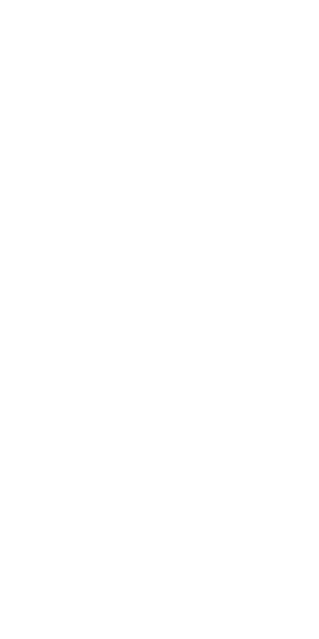 scroll, scrollTop: 0, scrollLeft: 0, axis: both 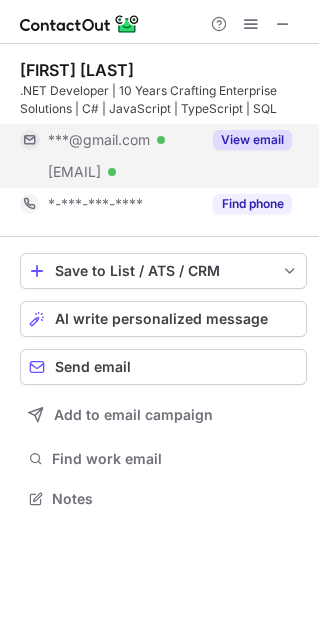 click on "View email" at bounding box center [252, 140] 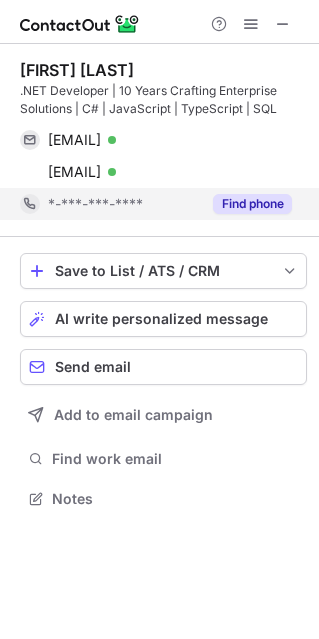 click on "Find phone" at bounding box center [252, 204] 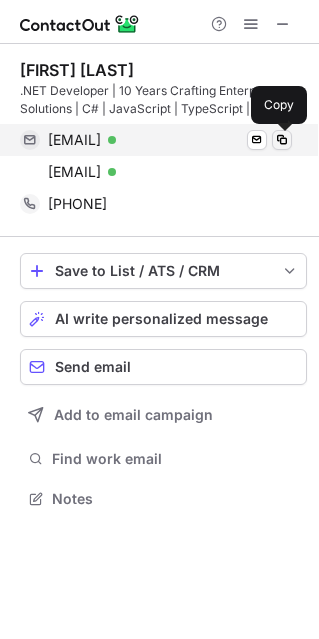 click at bounding box center (282, 140) 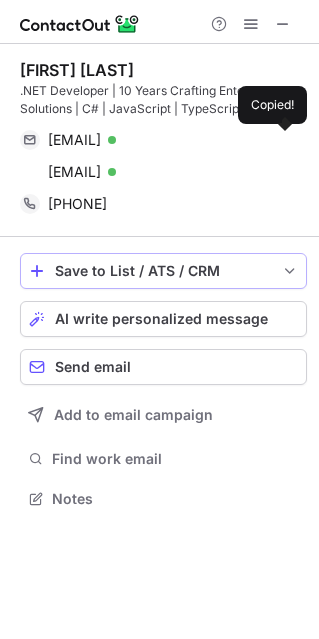 type 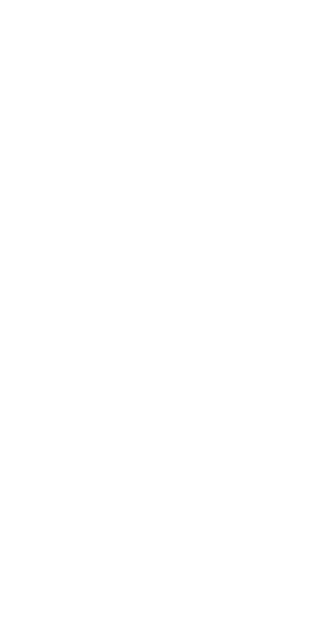 scroll, scrollTop: 0, scrollLeft: 0, axis: both 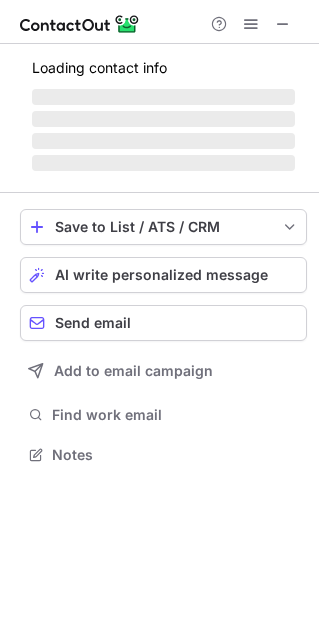 click on "‌" at bounding box center (163, 119) 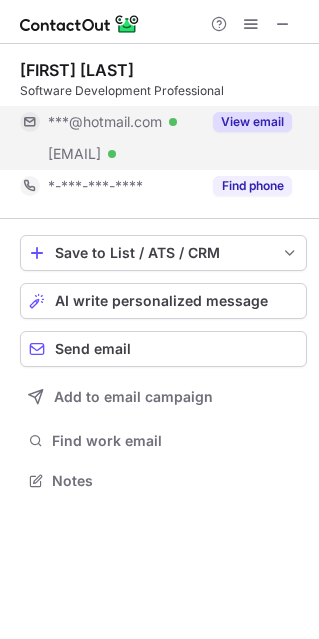 click on "View email" at bounding box center (252, 122) 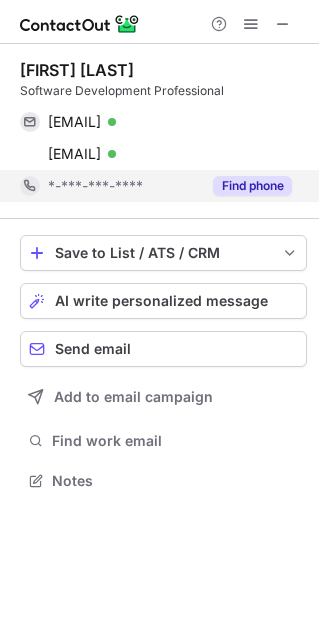 click on "Find phone" at bounding box center (252, 186) 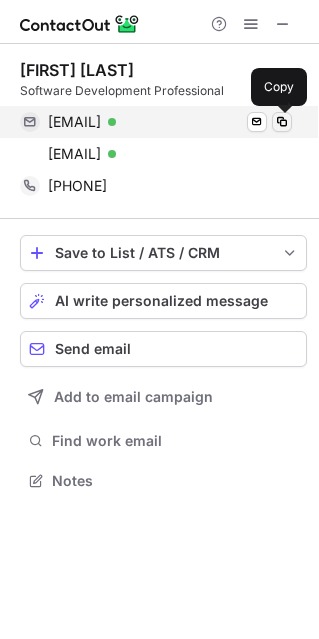 click at bounding box center [282, 122] 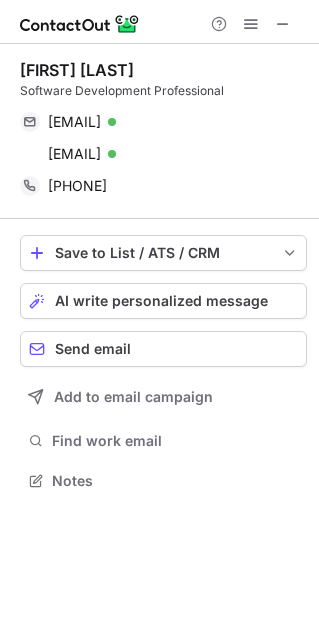 type 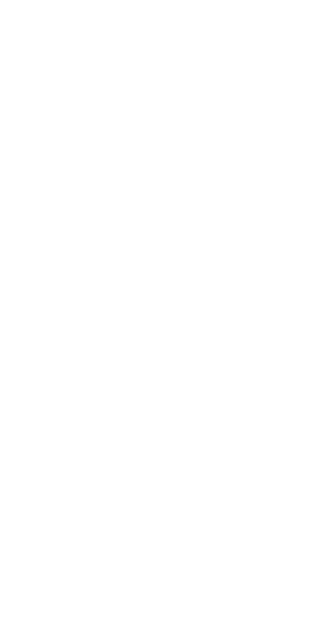 scroll, scrollTop: 0, scrollLeft: 0, axis: both 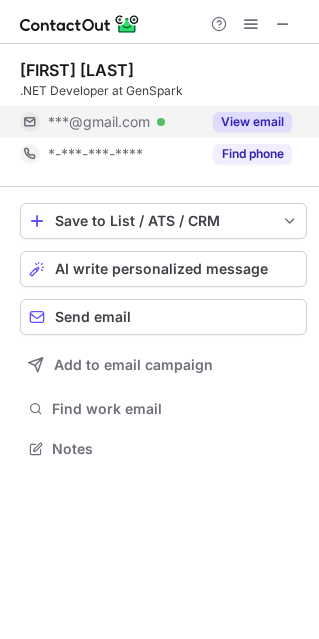 click on "View email" at bounding box center [252, 122] 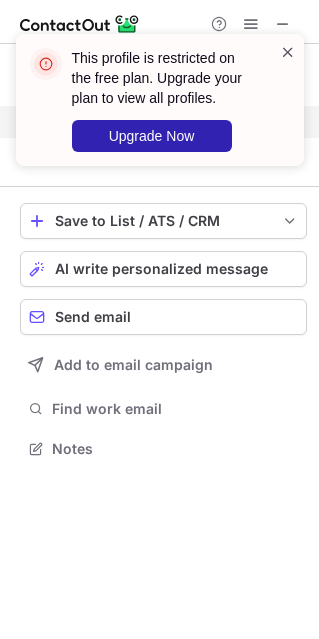 click at bounding box center [288, 52] 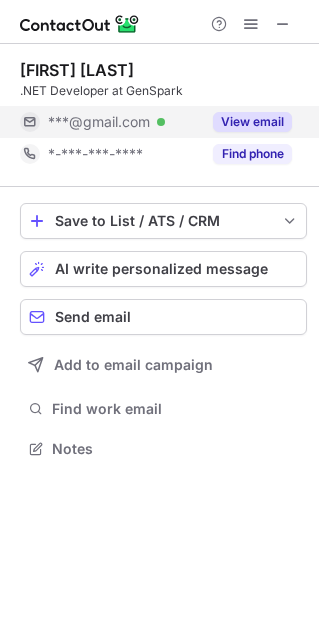 click on "View email" at bounding box center [252, 122] 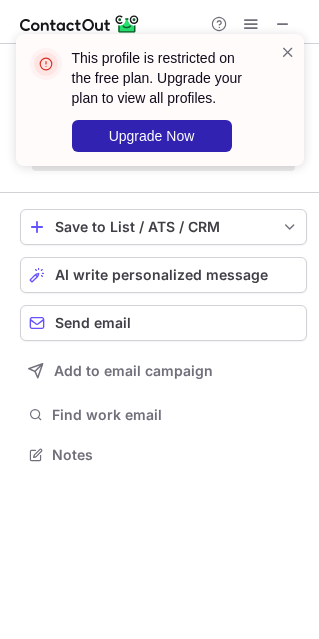scroll, scrollTop: 440, scrollLeft: 319, axis: both 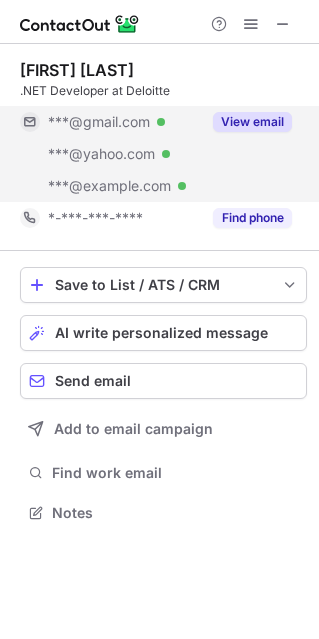 click on "View email" at bounding box center [252, 122] 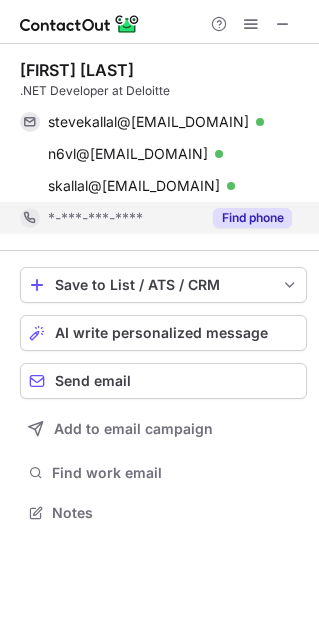 click on "Find phone" at bounding box center (252, 218) 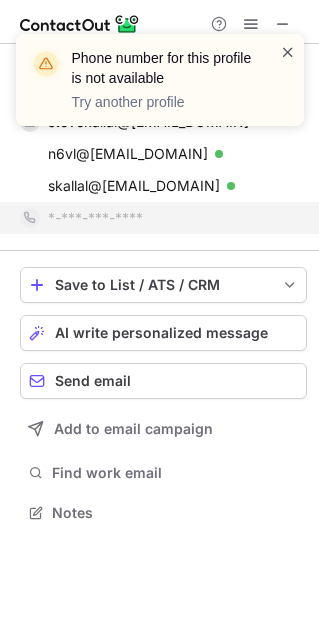 click at bounding box center (288, 52) 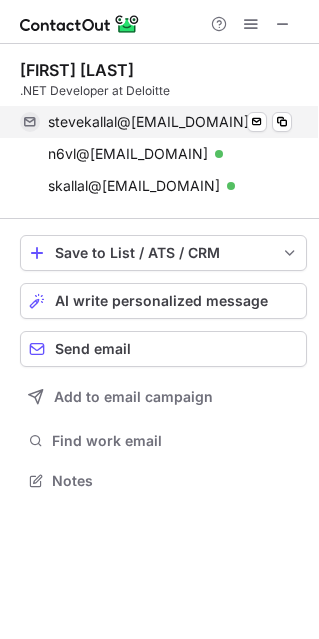 scroll, scrollTop: 467, scrollLeft: 319, axis: both 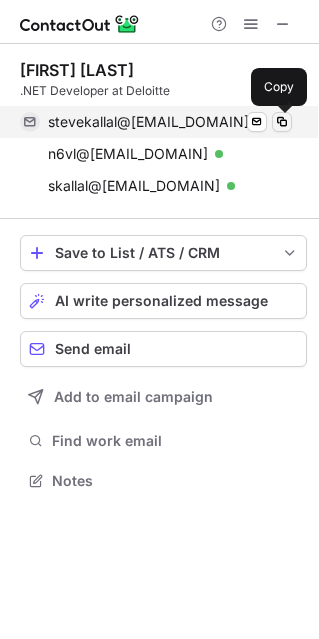 click at bounding box center [282, 122] 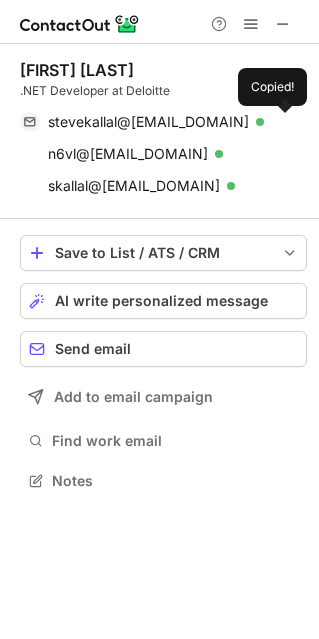type 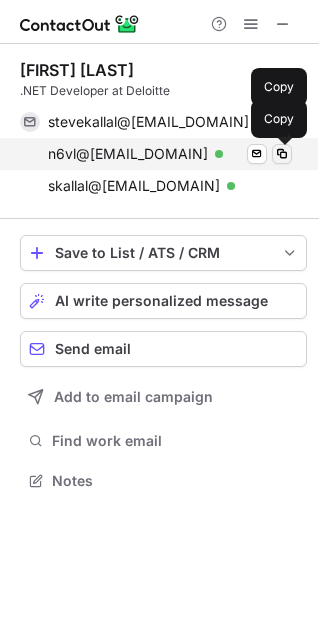 click at bounding box center [282, 154] 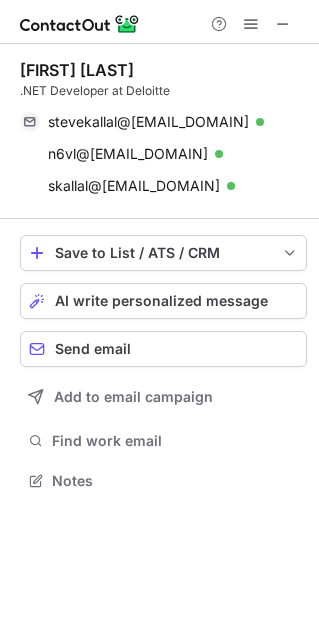 type 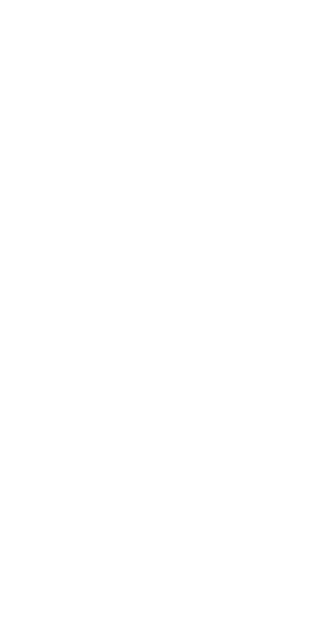 scroll, scrollTop: 0, scrollLeft: 0, axis: both 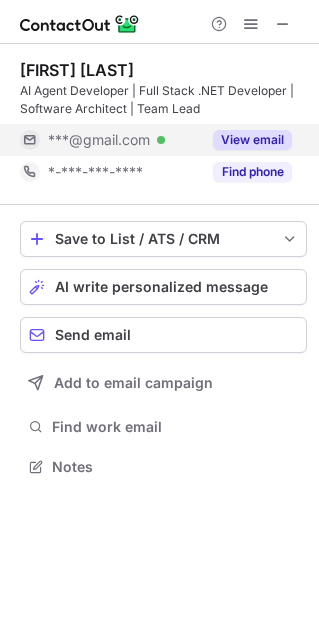 click on "View email" at bounding box center [252, 140] 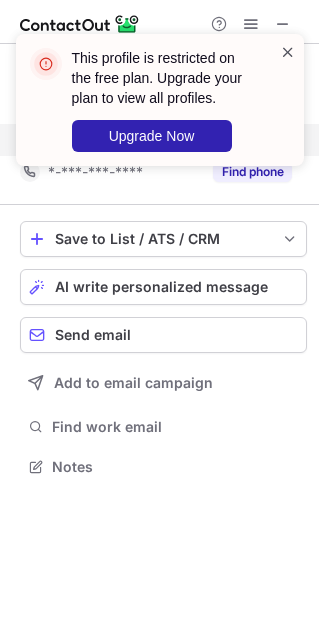 click at bounding box center (288, 52) 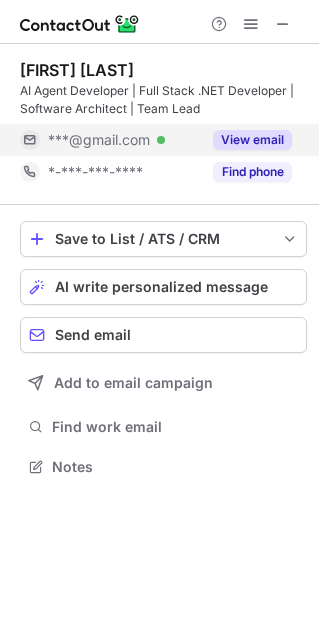 click on "This profile is restricted on the free plan. Upgrade your plan to view all profiles. Upgrade Now" at bounding box center [173, 100] 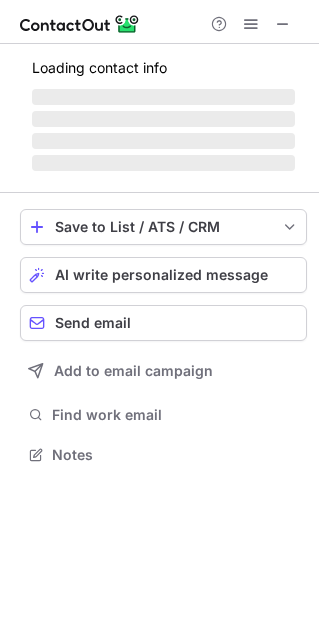 scroll, scrollTop: 440, scrollLeft: 319, axis: both 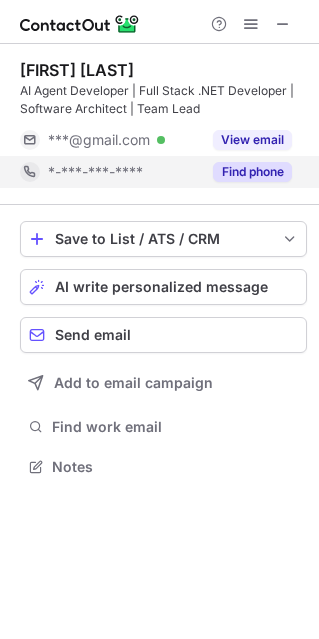 click on "Find phone" at bounding box center [252, 172] 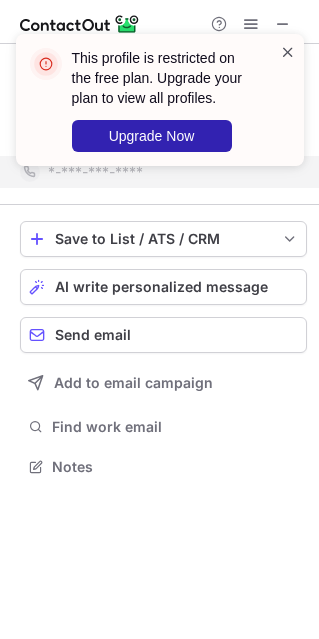 click at bounding box center (288, 52) 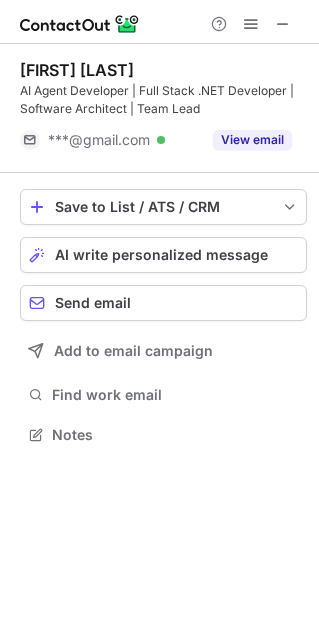 scroll, scrollTop: 420, scrollLeft: 319, axis: both 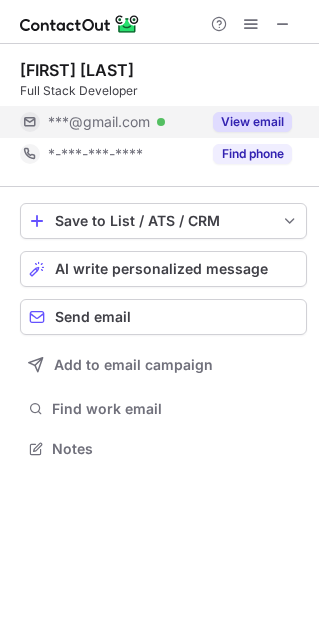 click on "View email" at bounding box center [246, 122] 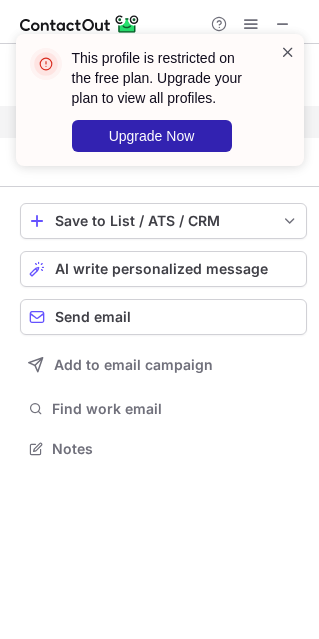click at bounding box center (288, 52) 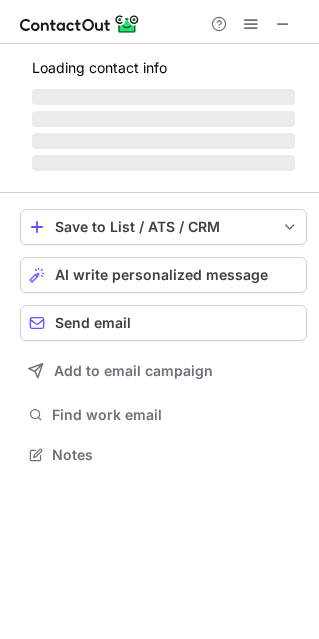 scroll, scrollTop: 440, scrollLeft: 319, axis: both 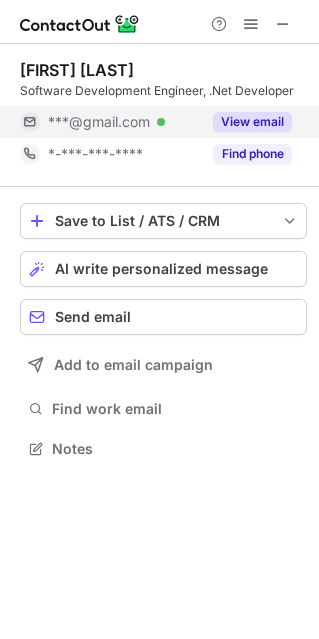 click on "View email" at bounding box center (252, 122) 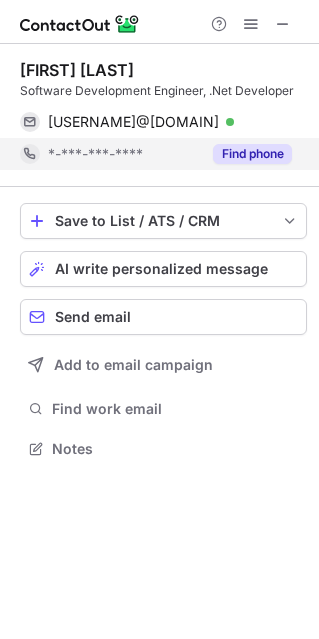 click on "Find phone" at bounding box center (252, 154) 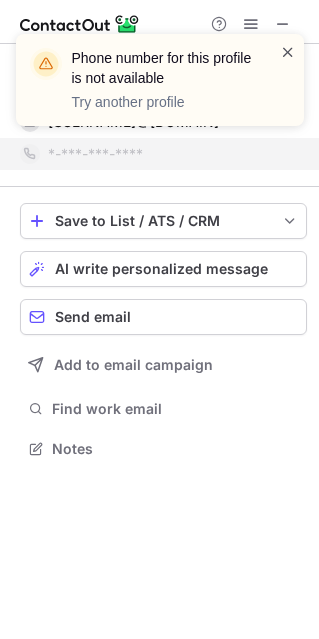 click at bounding box center (288, 52) 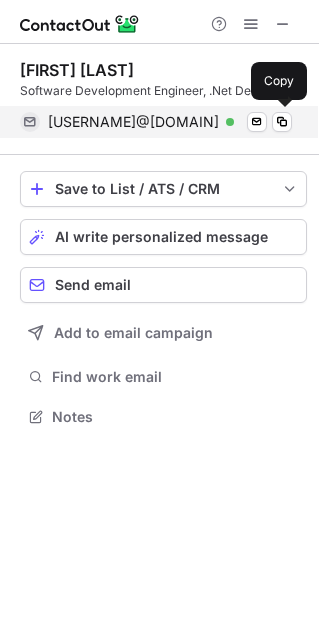 scroll, scrollTop: 403, scrollLeft: 319, axis: both 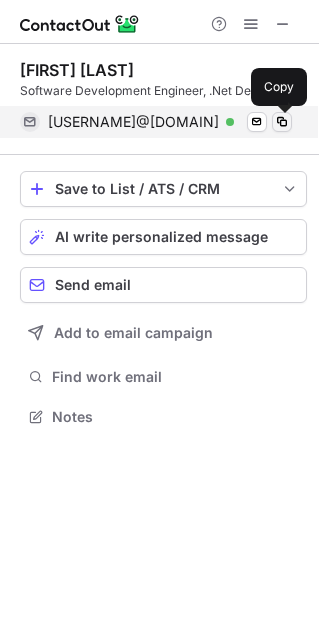 click at bounding box center (282, 122) 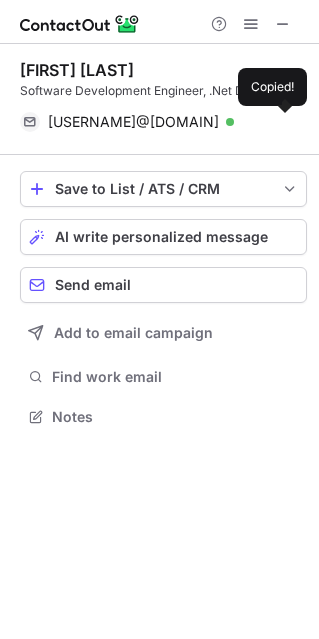 type 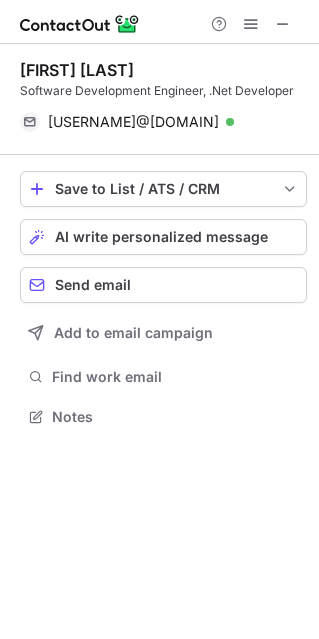 scroll, scrollTop: 403, scrollLeft: 319, axis: both 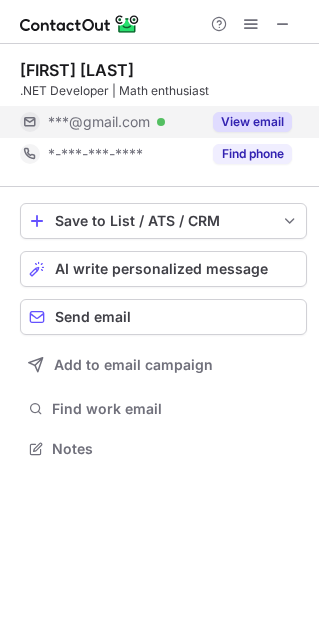 click on "View email" at bounding box center (252, 122) 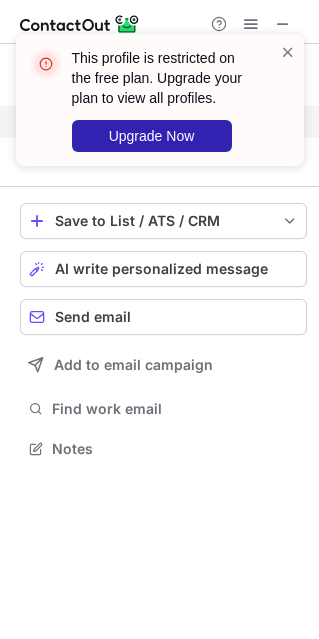 click on "This profile is restricted on the free plan. Upgrade your plan to view all profiles. Upgrade Now" at bounding box center (152, 100) 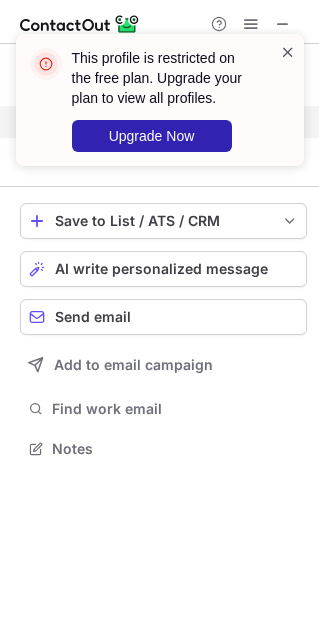 click at bounding box center (288, 52) 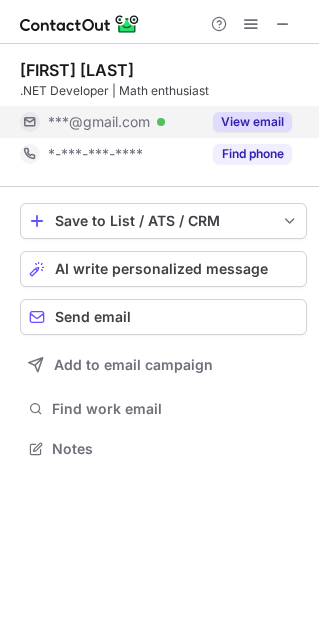 click on "This profile is restricted on the free plan. Upgrade your plan to view all profiles. Upgrade Now" at bounding box center (173, 100) 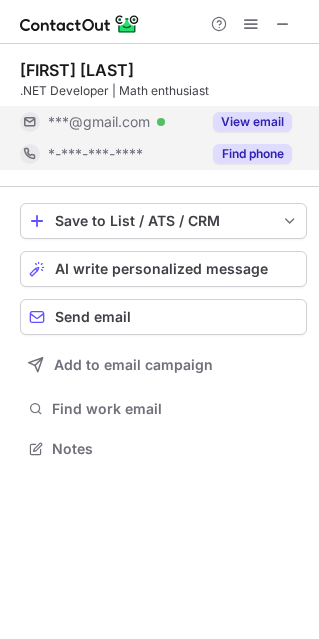 click on "Find phone" at bounding box center [252, 154] 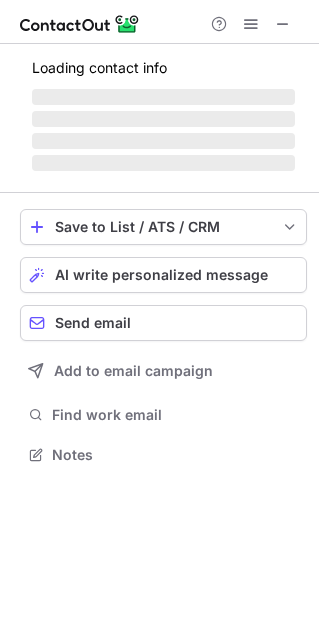 scroll, scrollTop: 440, scrollLeft: 319, axis: both 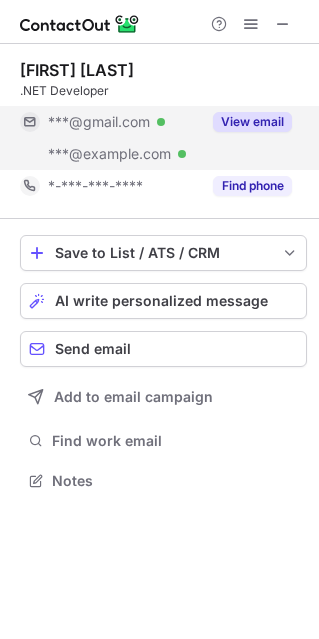 click on "View email" at bounding box center [252, 122] 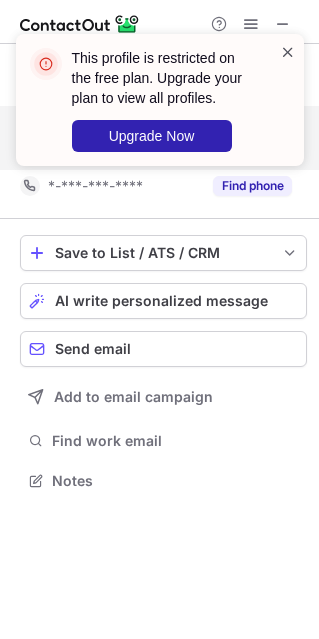 click at bounding box center (288, 52) 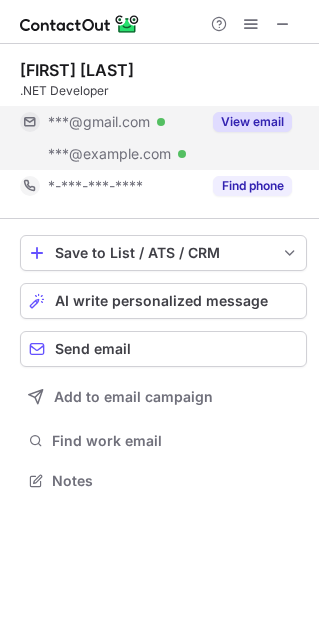 click on "This profile is restricted on the free plan. Upgrade your plan to view all profiles. Upgrade Now" at bounding box center [160, 108] 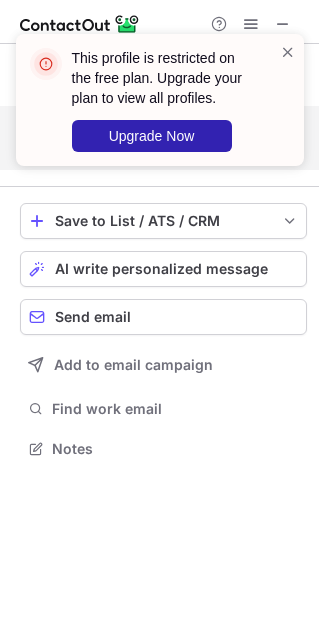 scroll, scrollTop: 435, scrollLeft: 319, axis: both 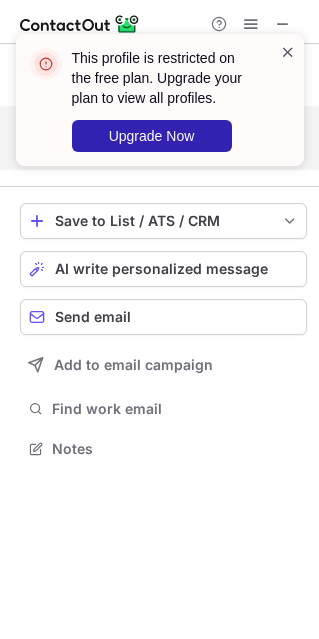 click at bounding box center (288, 52) 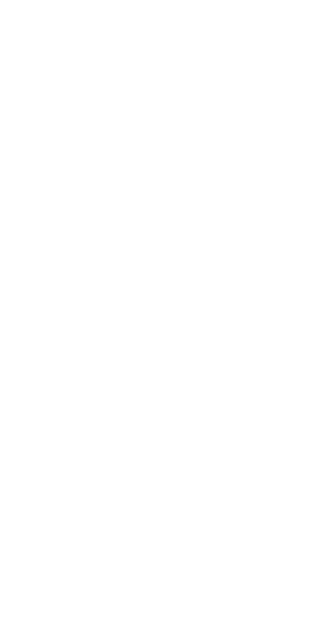 scroll, scrollTop: 0, scrollLeft: 0, axis: both 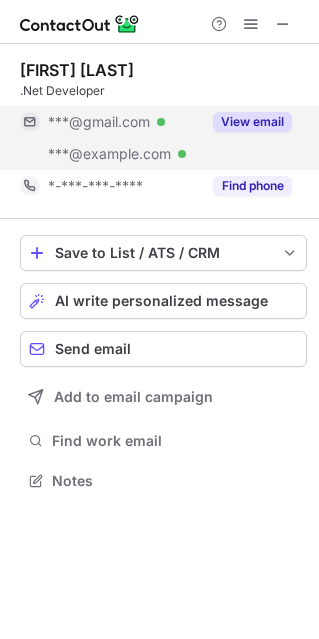 click on "View email" at bounding box center (252, 122) 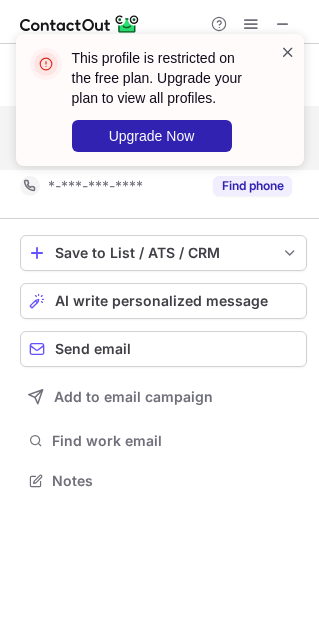 click at bounding box center [288, 52] 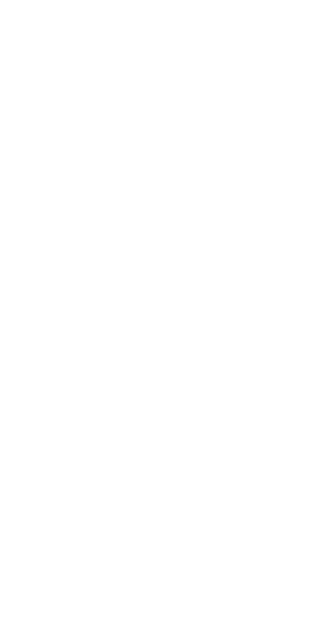 scroll, scrollTop: 0, scrollLeft: 0, axis: both 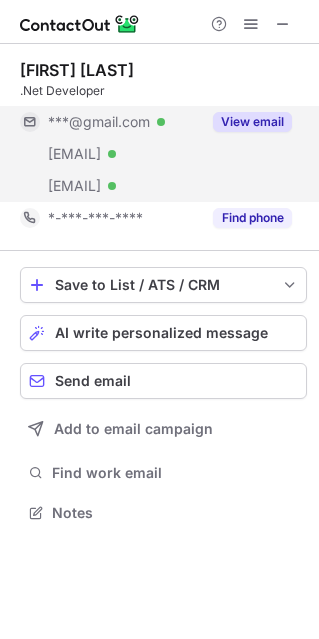 click on "View email" at bounding box center (246, 122) 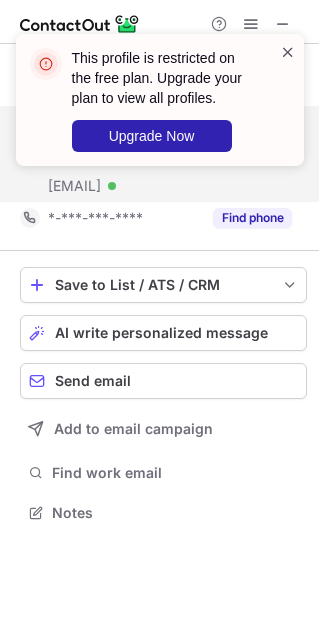 click at bounding box center [288, 52] 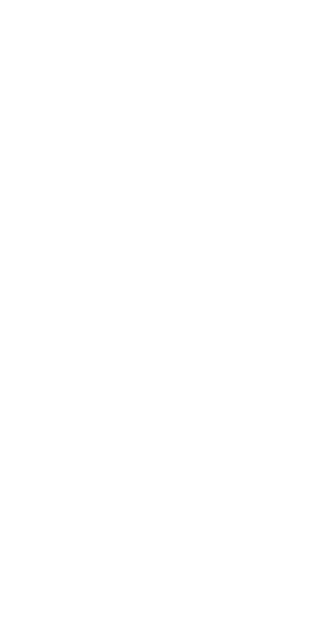 scroll, scrollTop: 0, scrollLeft: 0, axis: both 